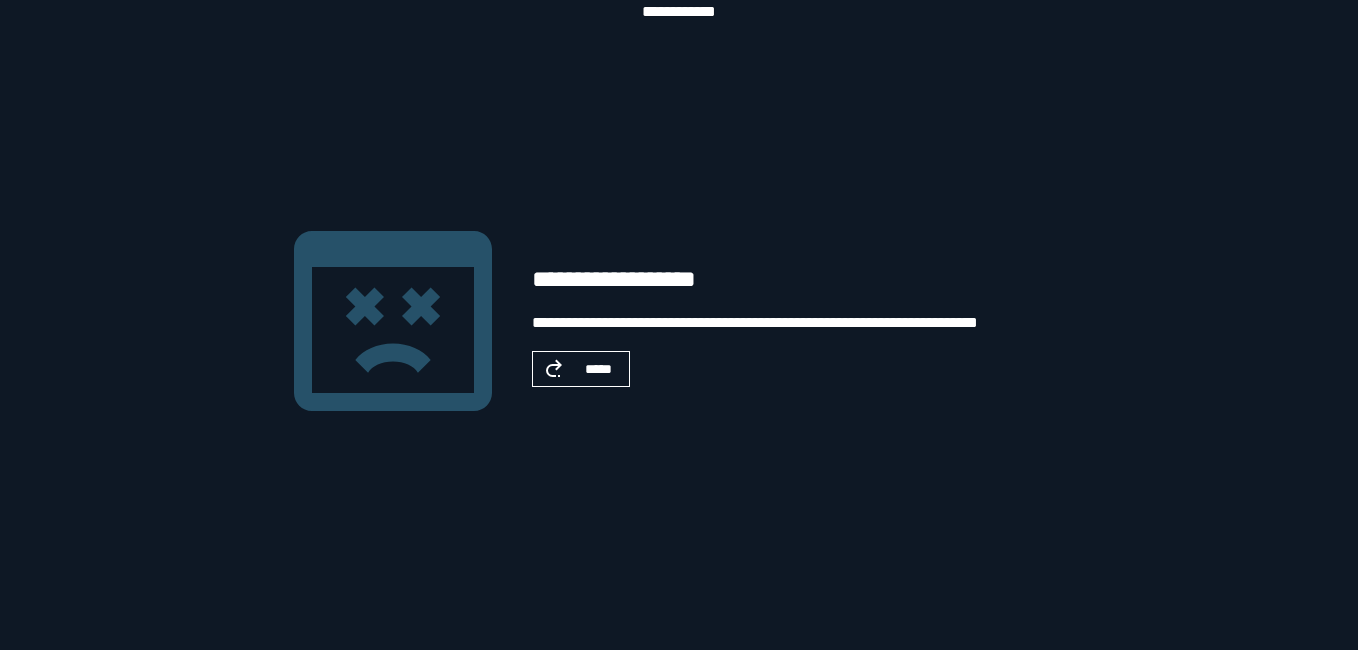 scroll, scrollTop: 0, scrollLeft: 0, axis: both 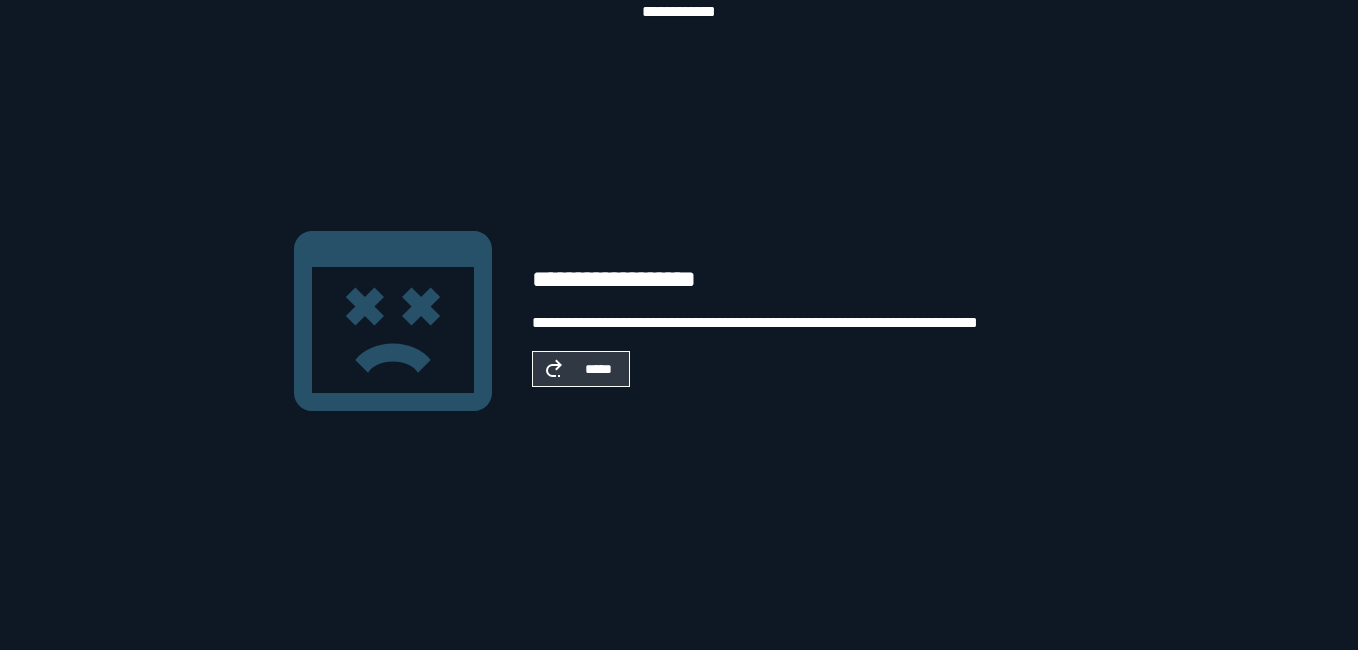 click on "*****" at bounding box center (599, 369) 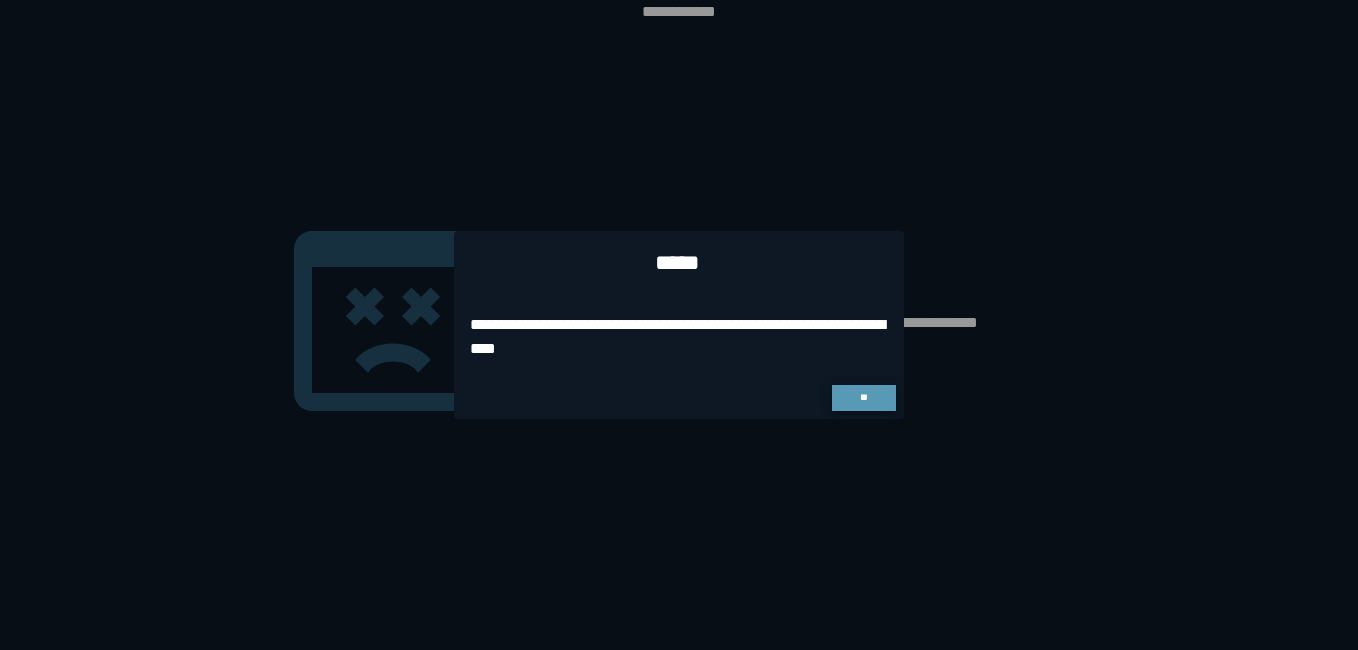 click on "**" at bounding box center (864, 398) 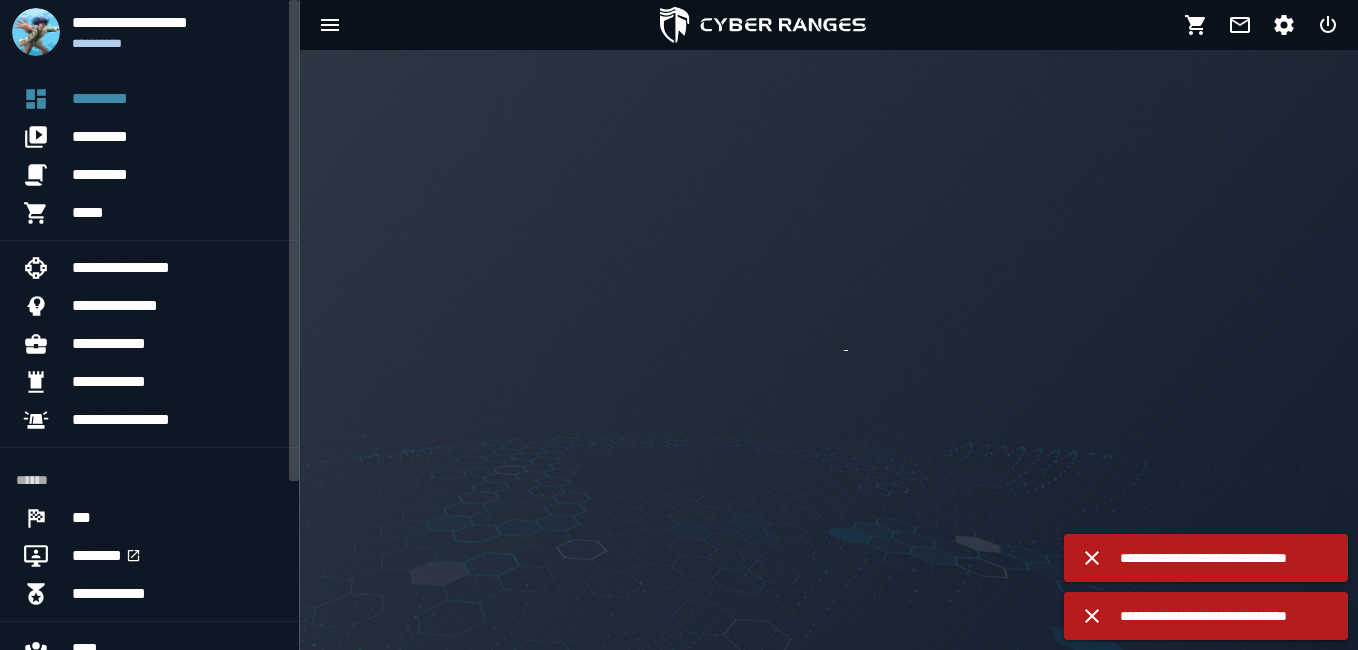 scroll, scrollTop: 0, scrollLeft: 0, axis: both 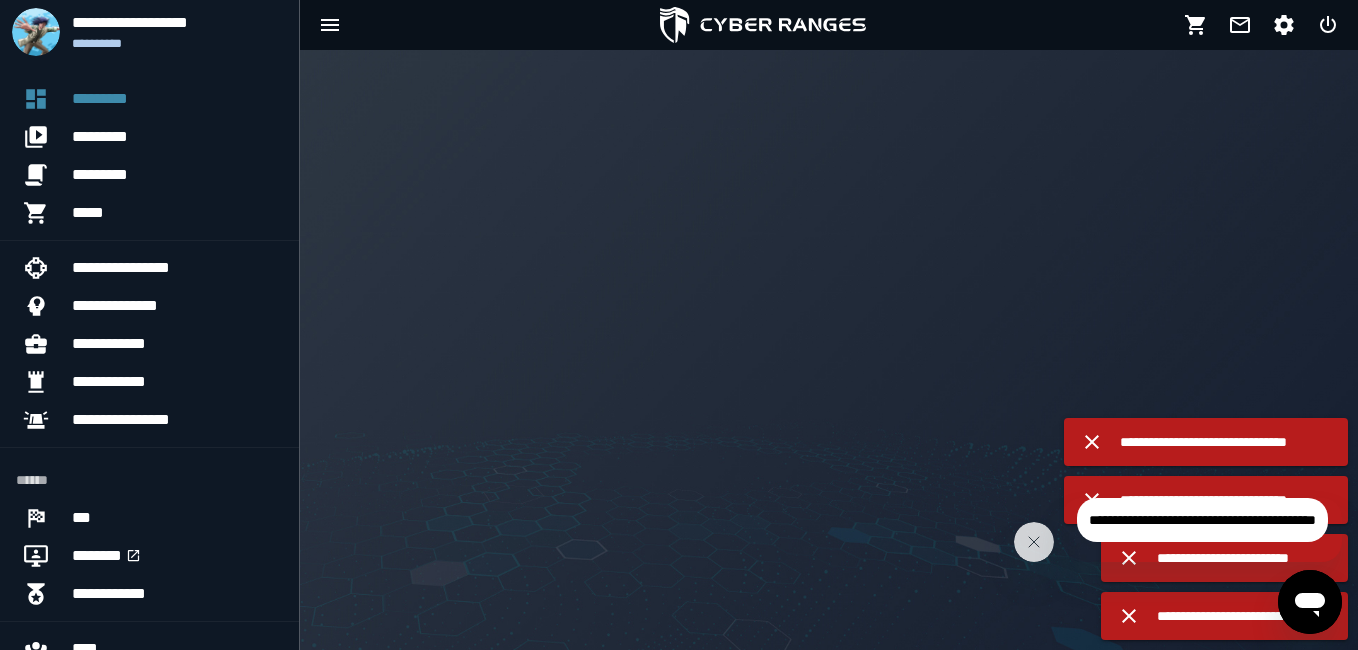 click at bounding box center (829, 350) 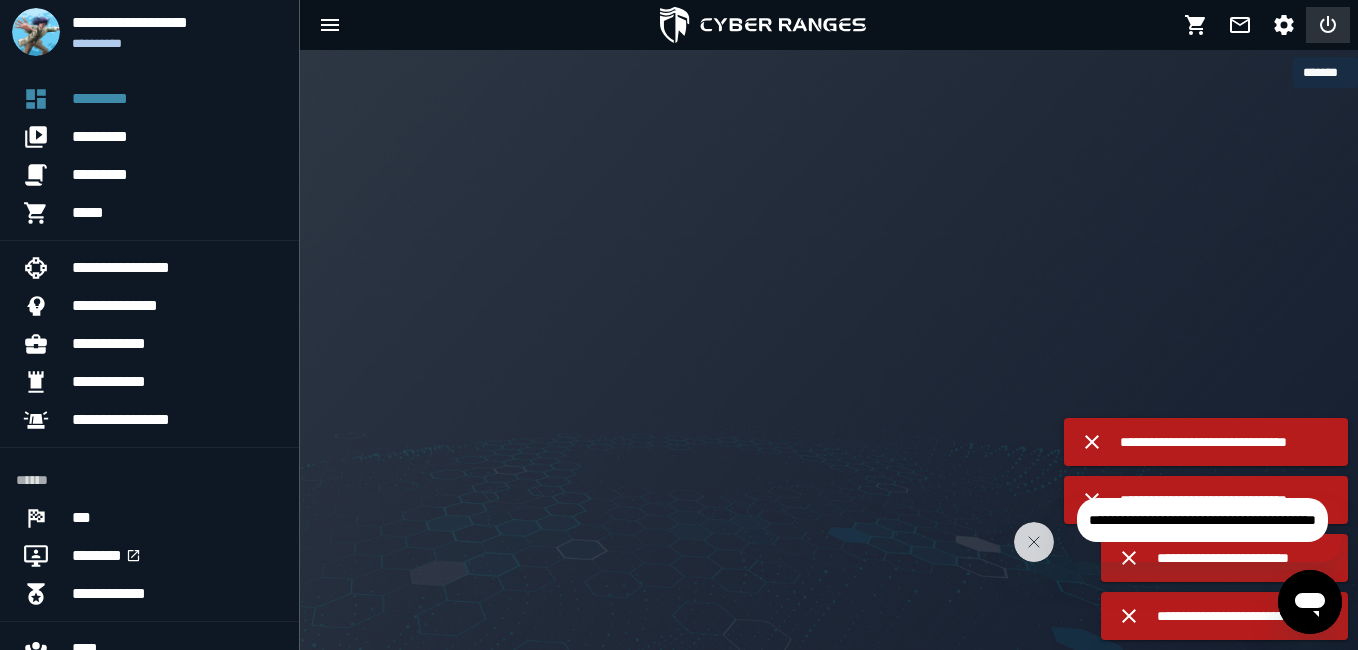 click at bounding box center (1328, 25) 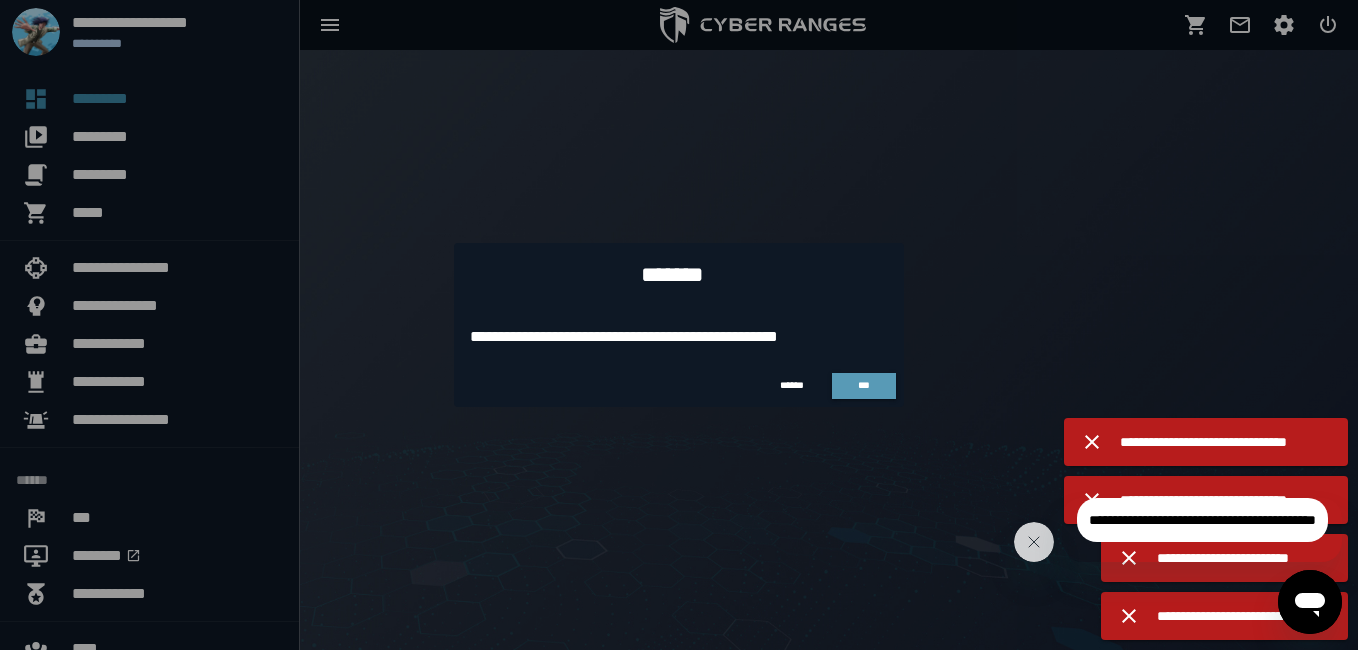 click on "***" at bounding box center (864, 385) 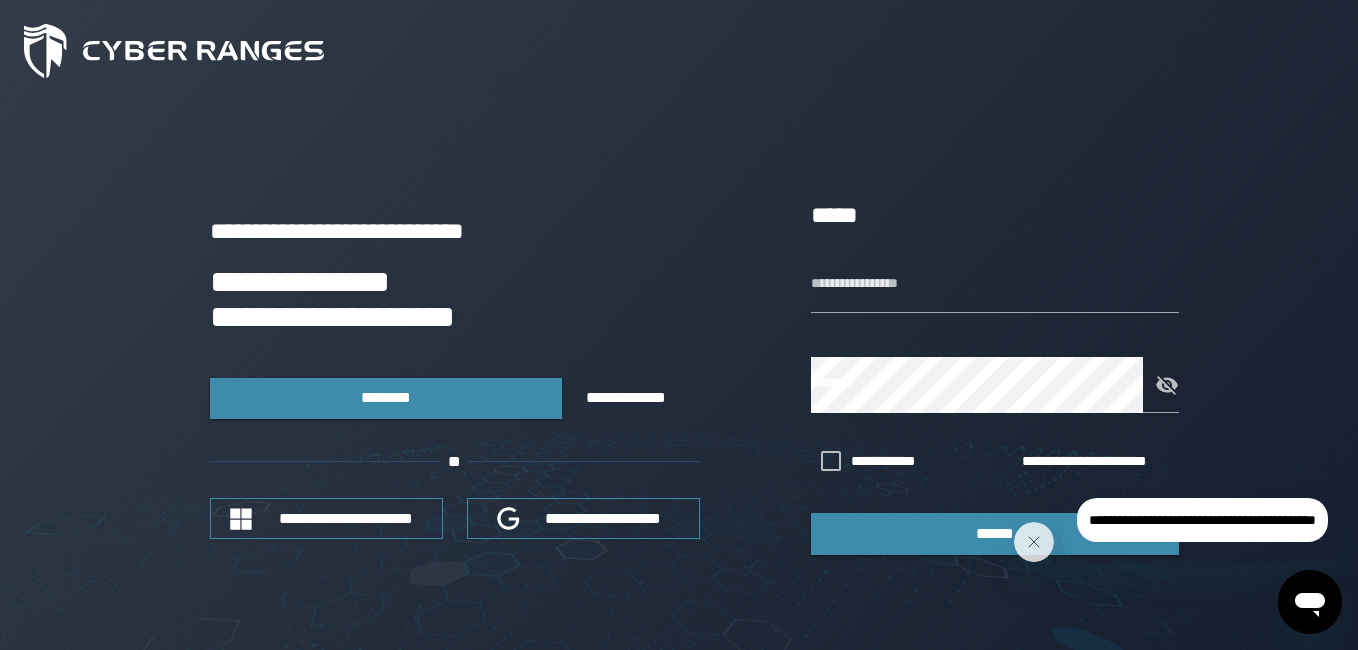 type on "**********" 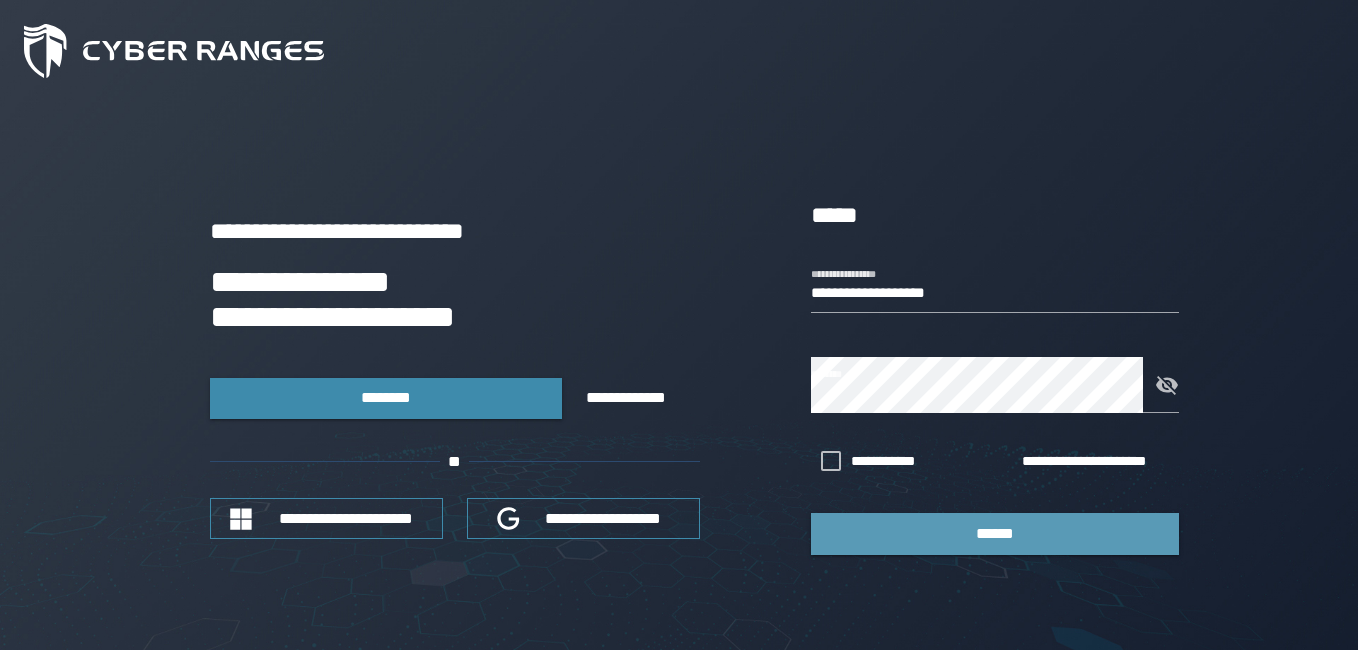click on "******" at bounding box center [995, 533] 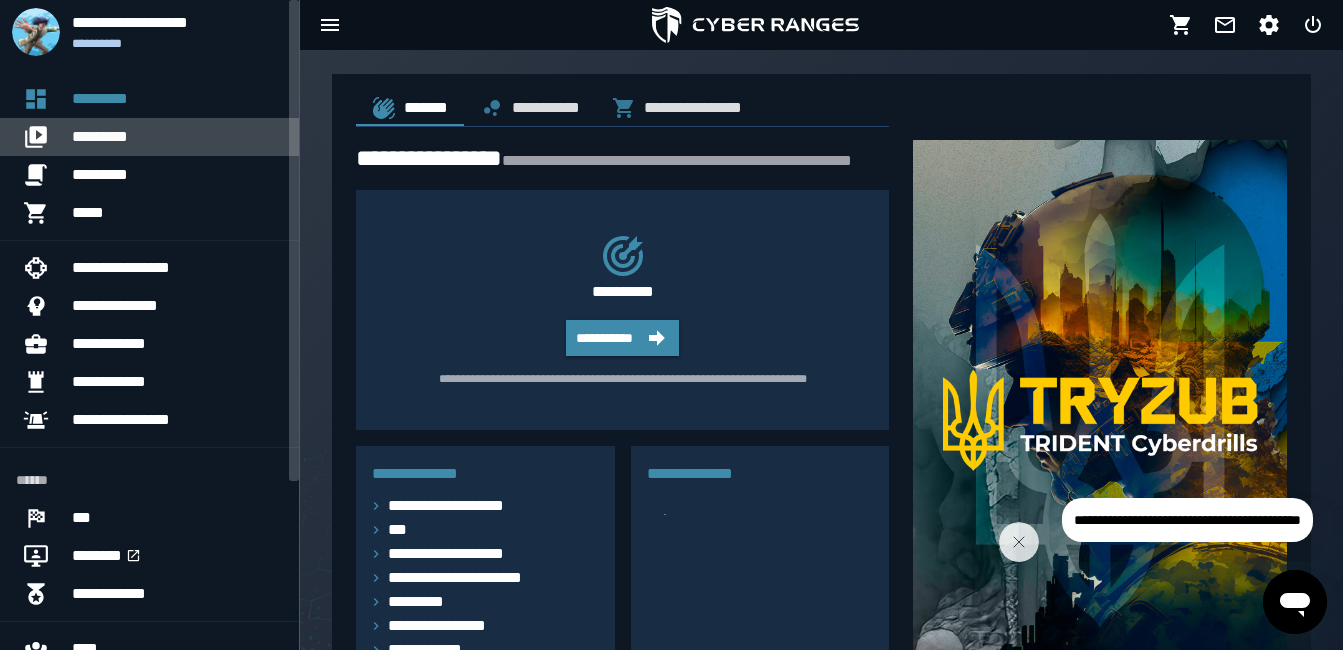 click on "*********" at bounding box center [177, 137] 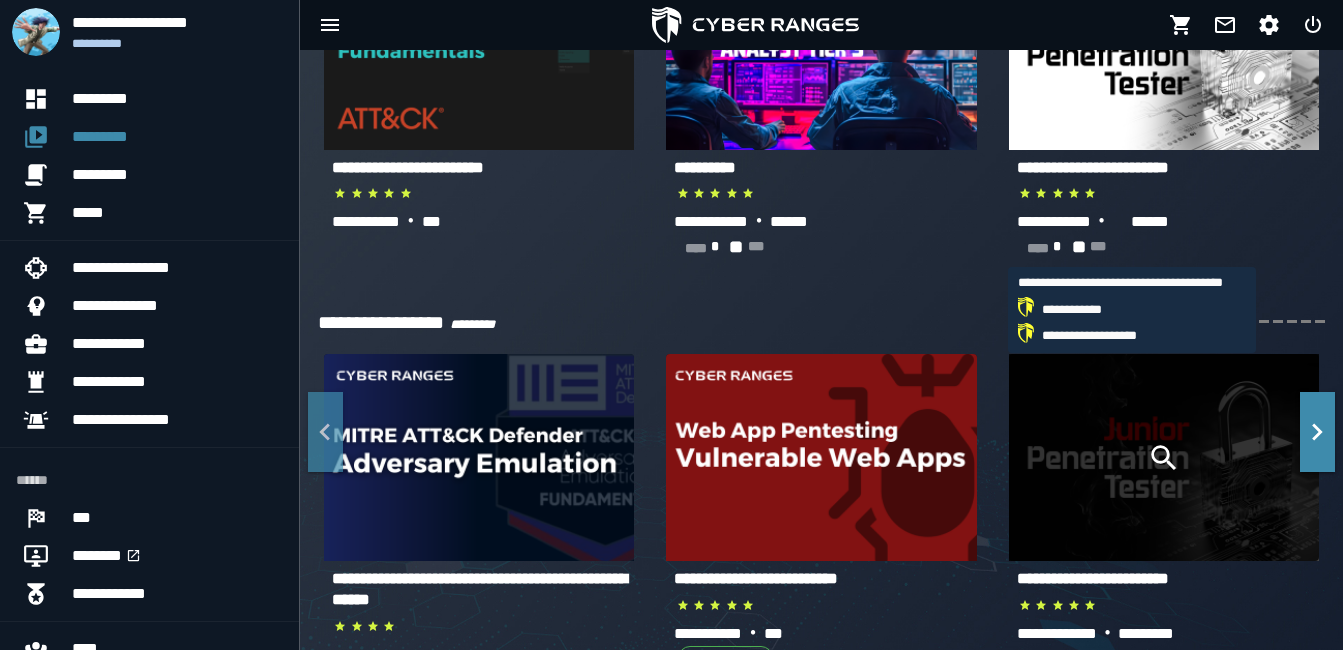 scroll, scrollTop: 300, scrollLeft: 0, axis: vertical 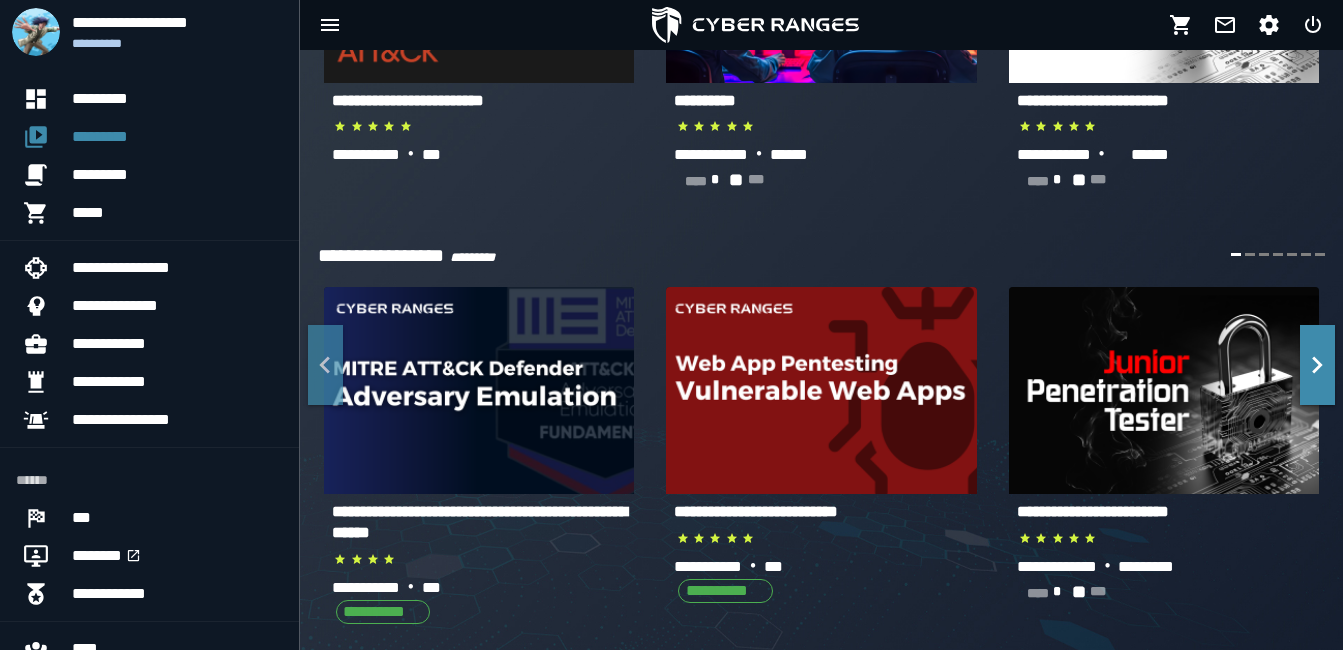 click on "**********" at bounding box center [1093, 511] 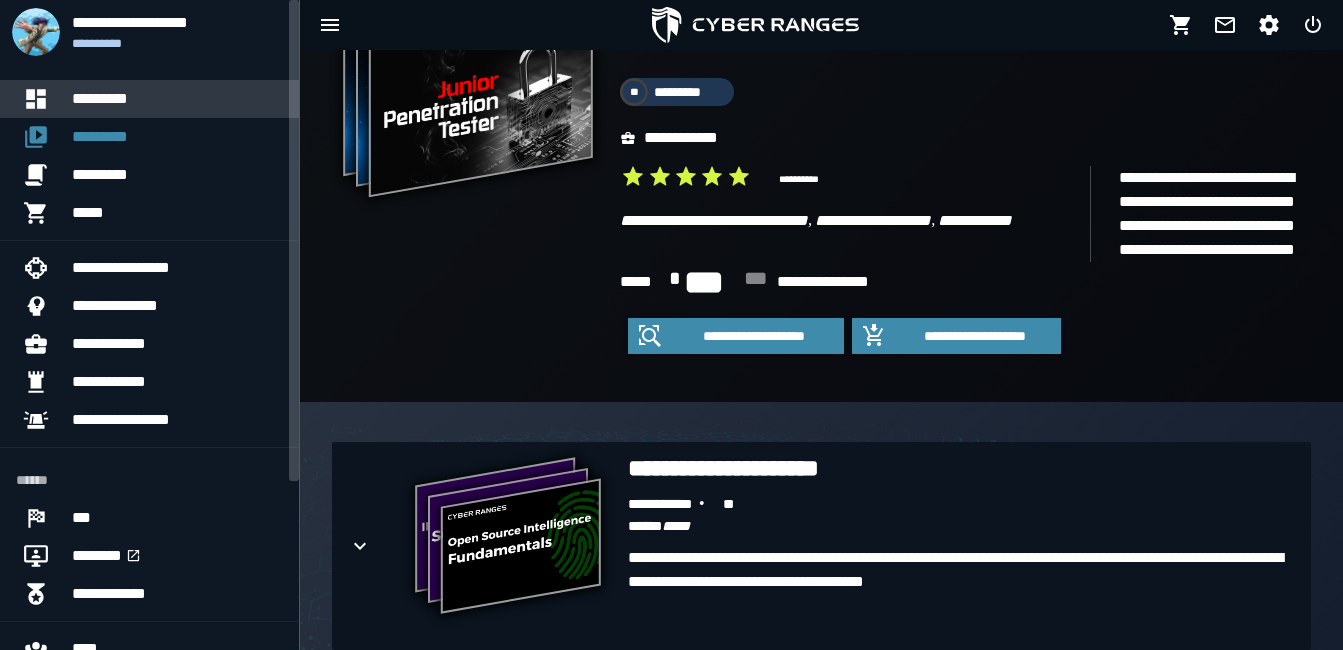 scroll, scrollTop: 0, scrollLeft: 0, axis: both 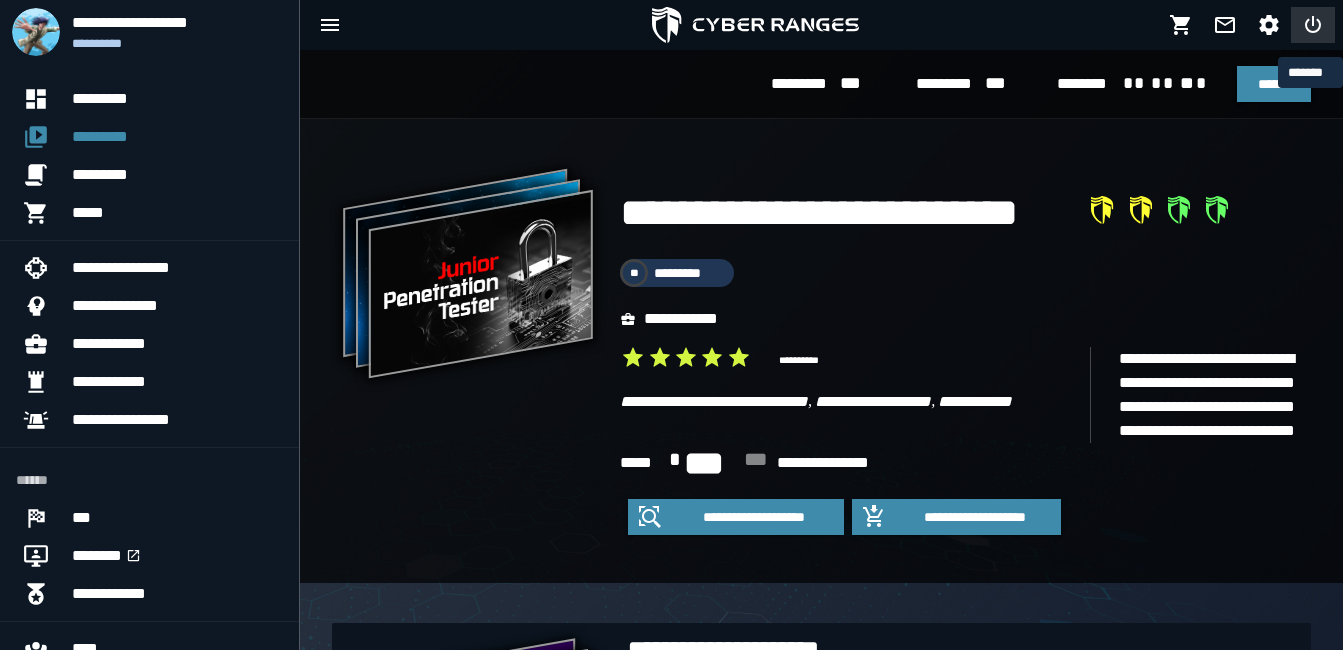 click 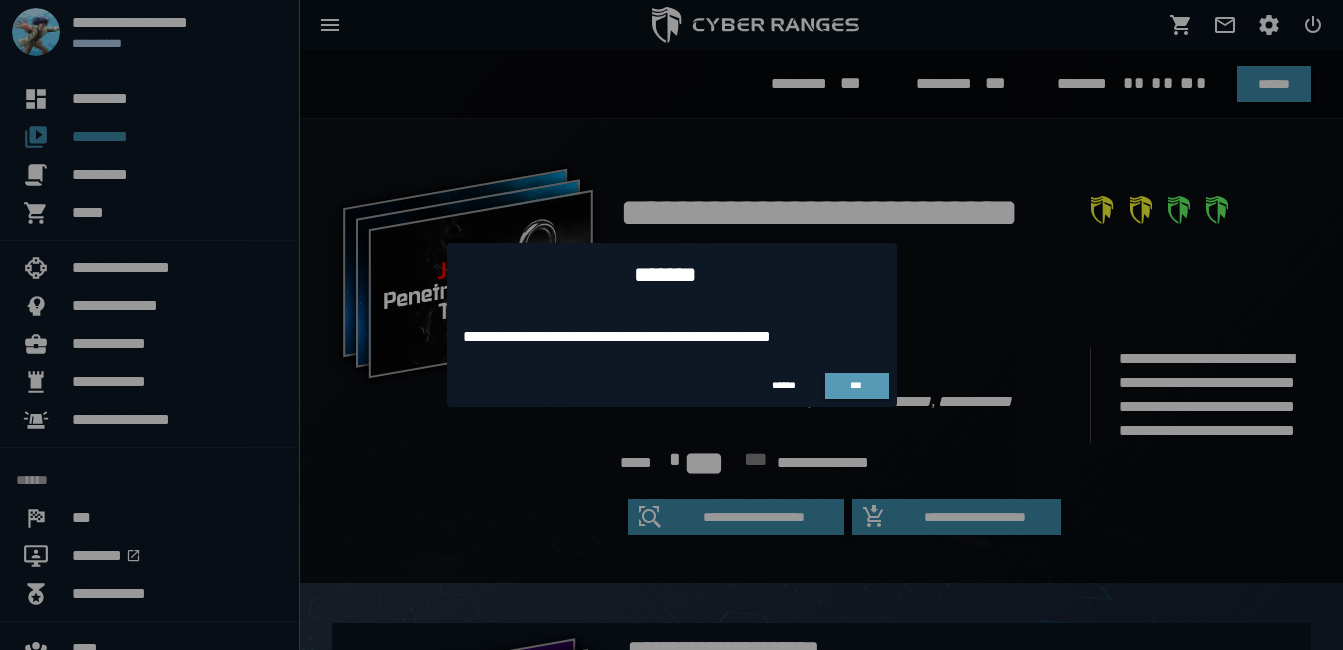 click on "***" at bounding box center (857, 386) 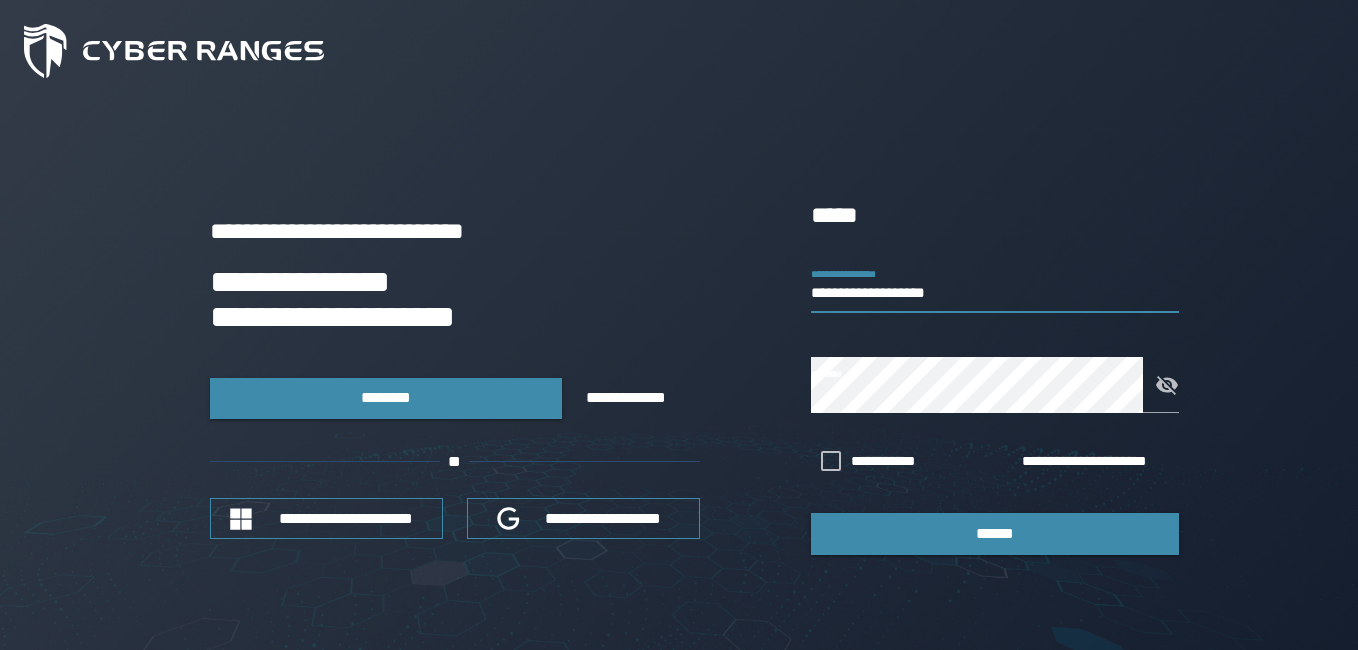 click on "**********" at bounding box center [995, 285] 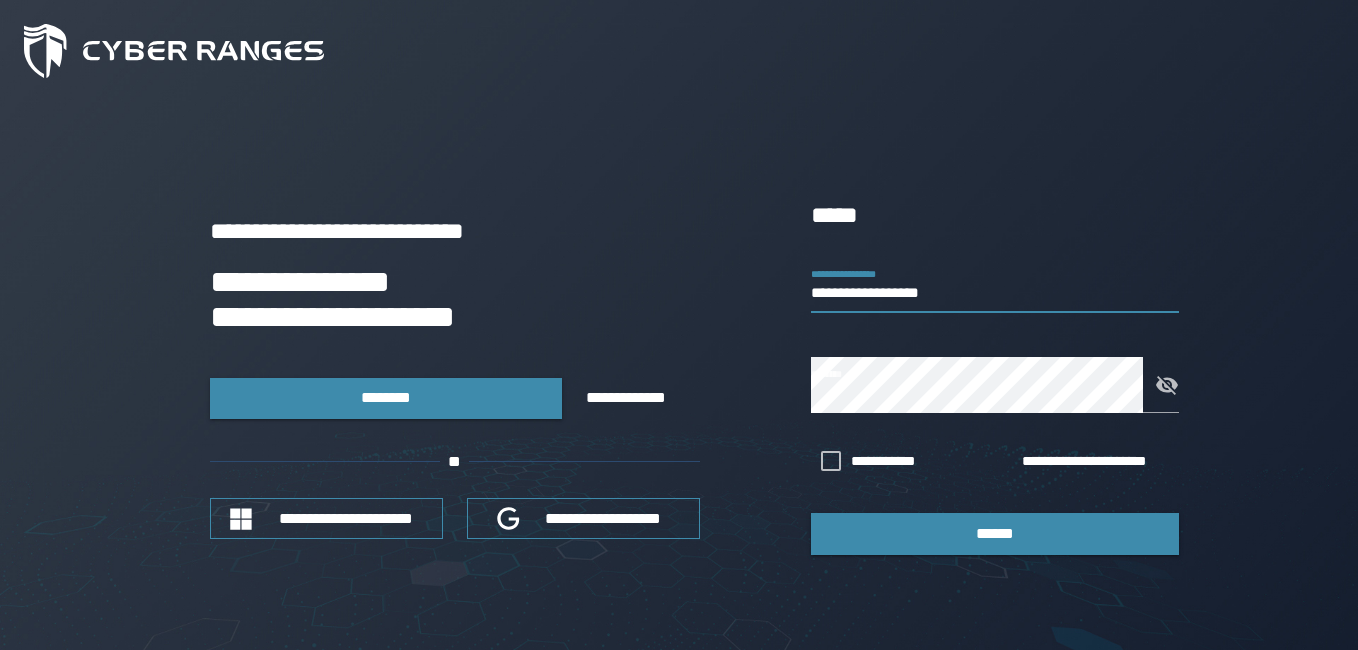 type on "**********" 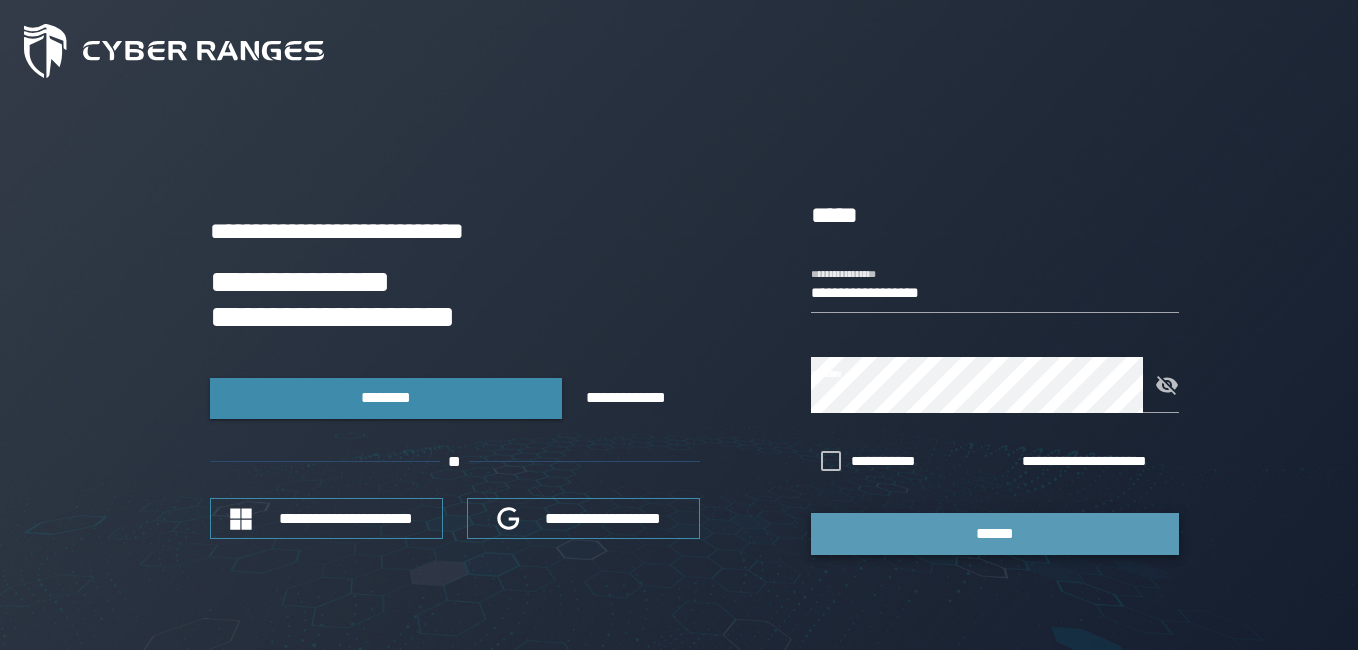 click on "******" at bounding box center (995, 533) 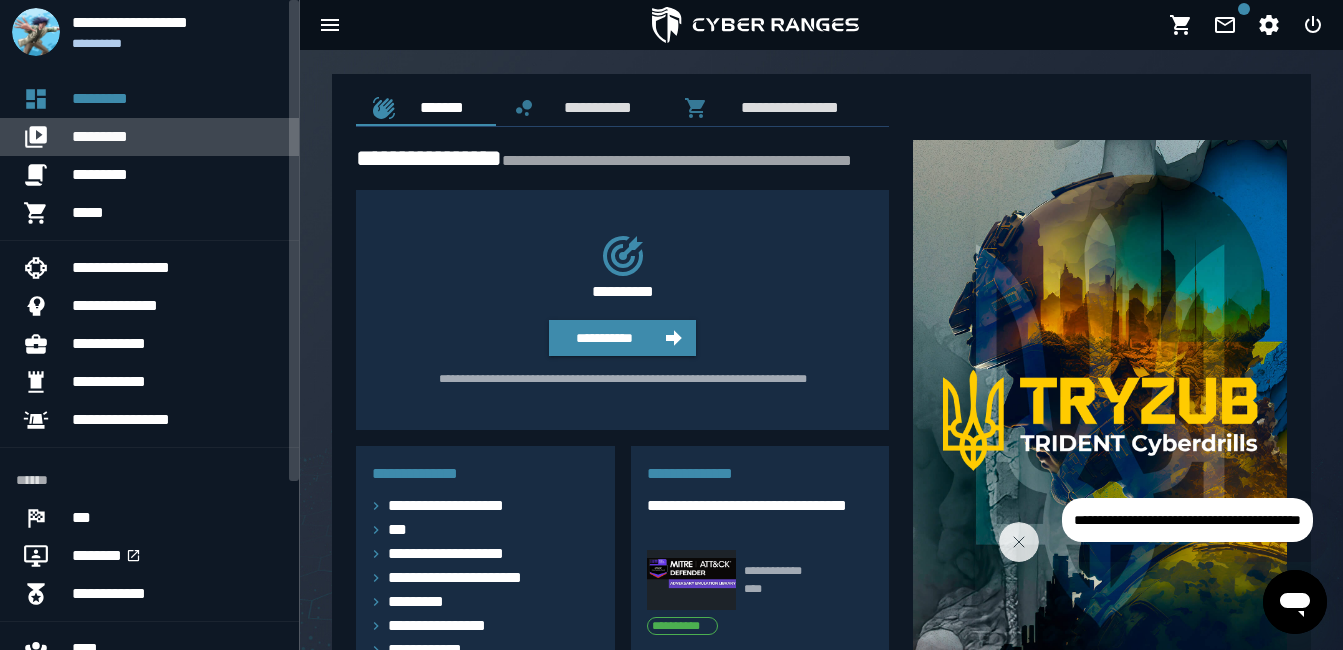 click on "*********" at bounding box center [177, 137] 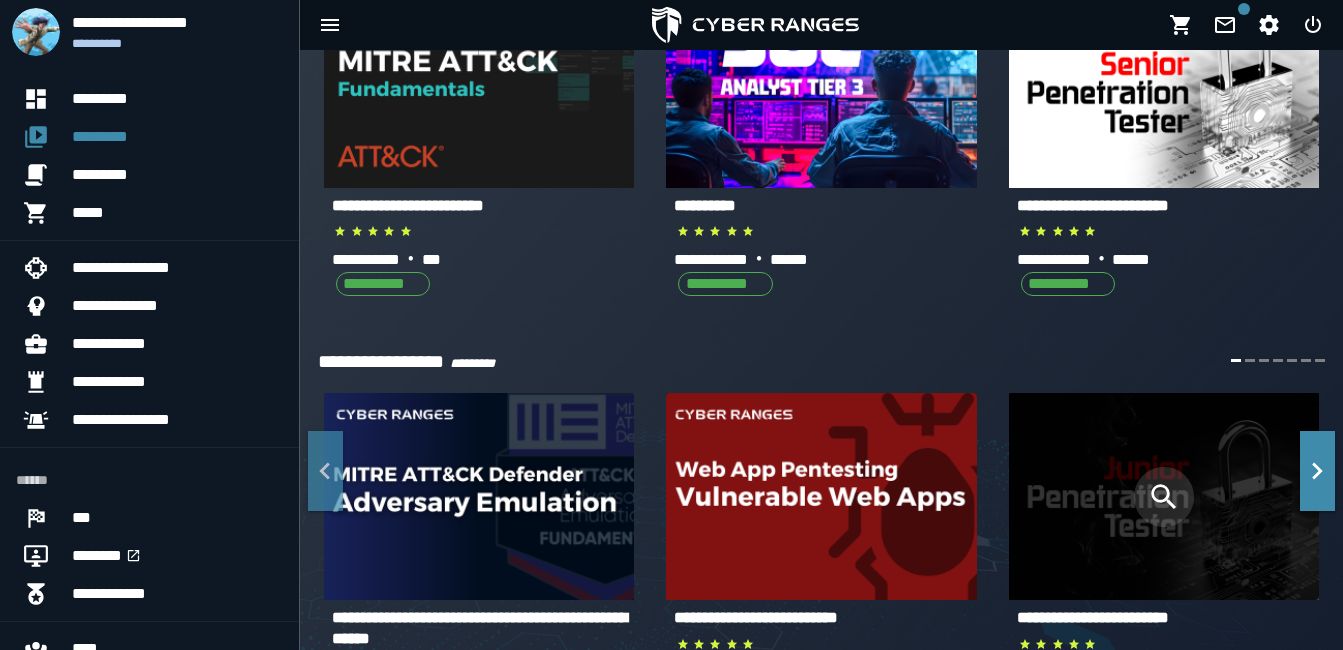 scroll, scrollTop: 200, scrollLeft: 0, axis: vertical 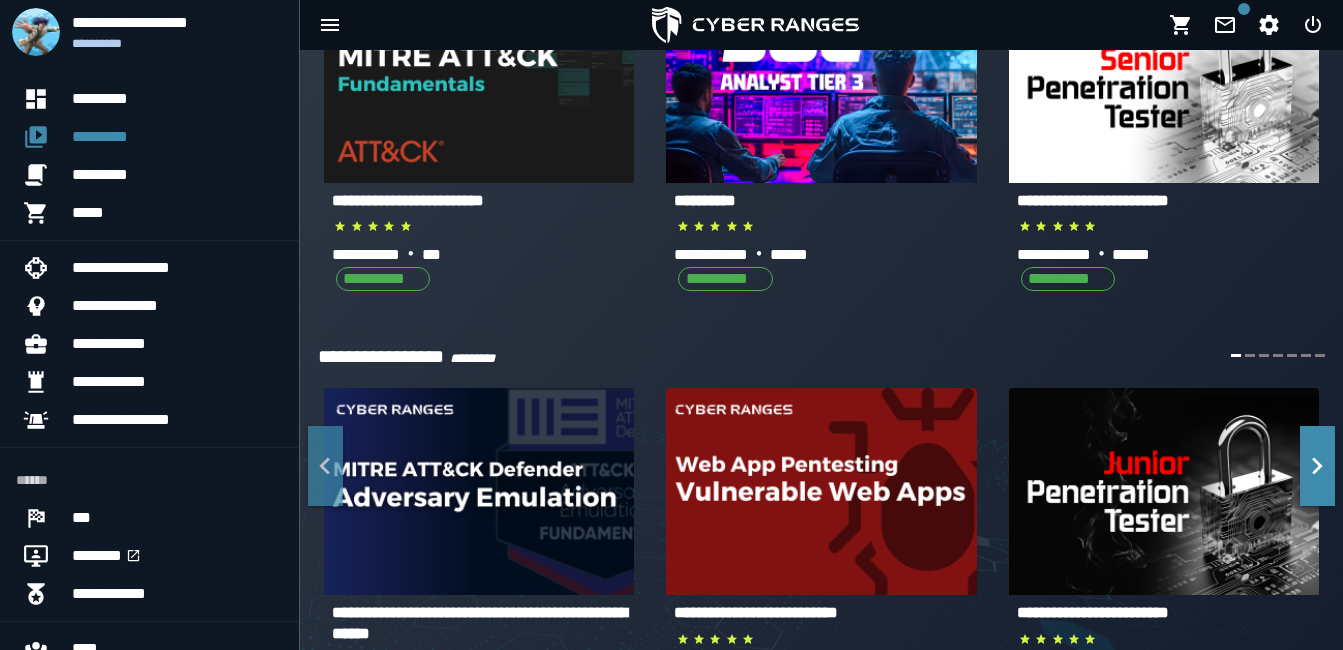 click on "**********" at bounding box center (1093, 612) 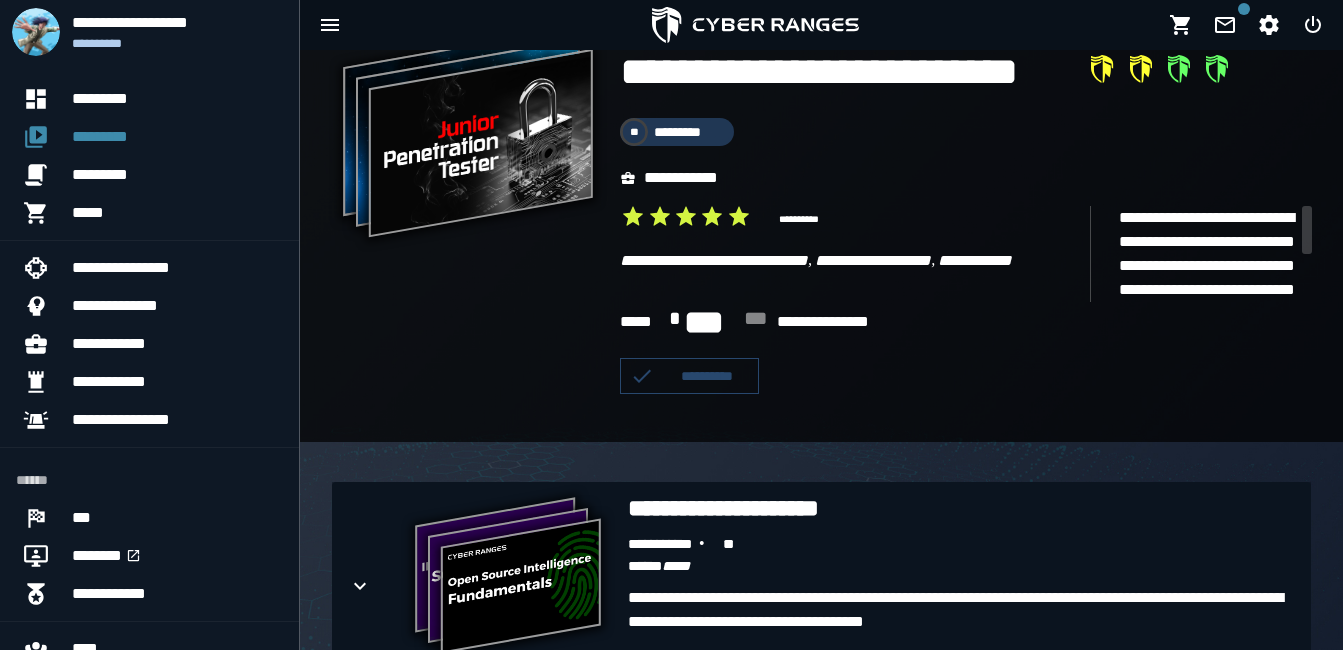 scroll, scrollTop: 400, scrollLeft: 0, axis: vertical 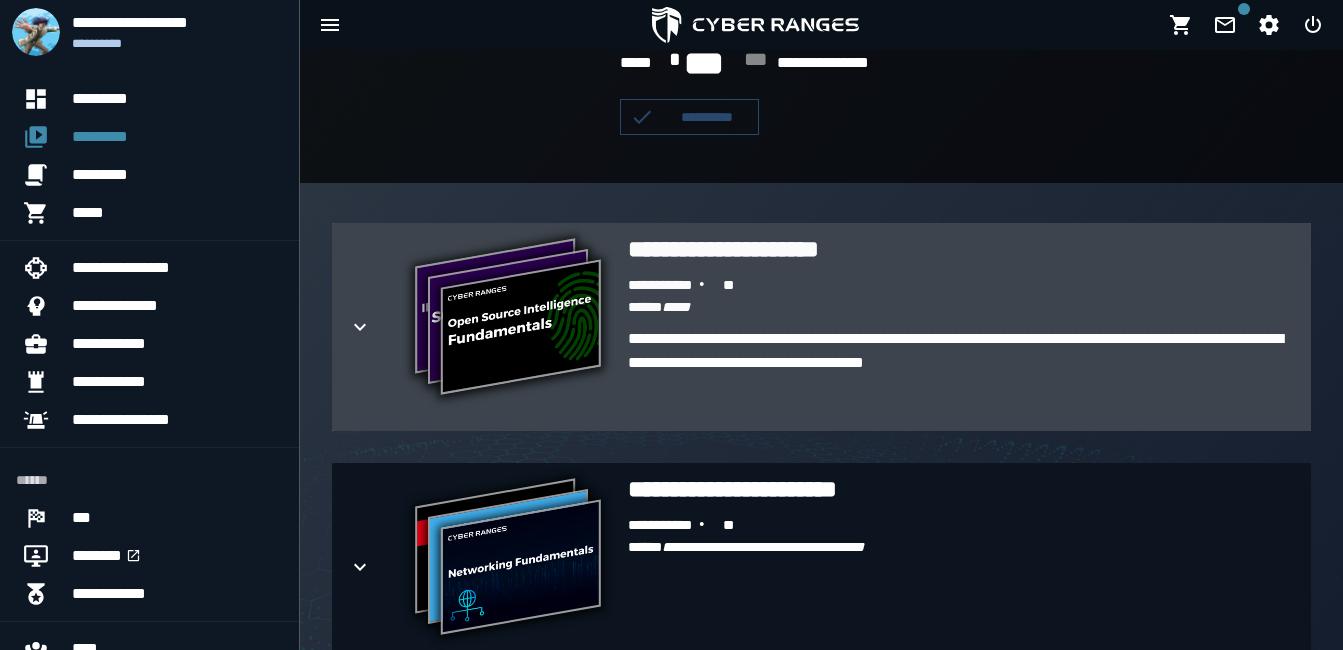 click on "**********" at bounding box center [961, 249] 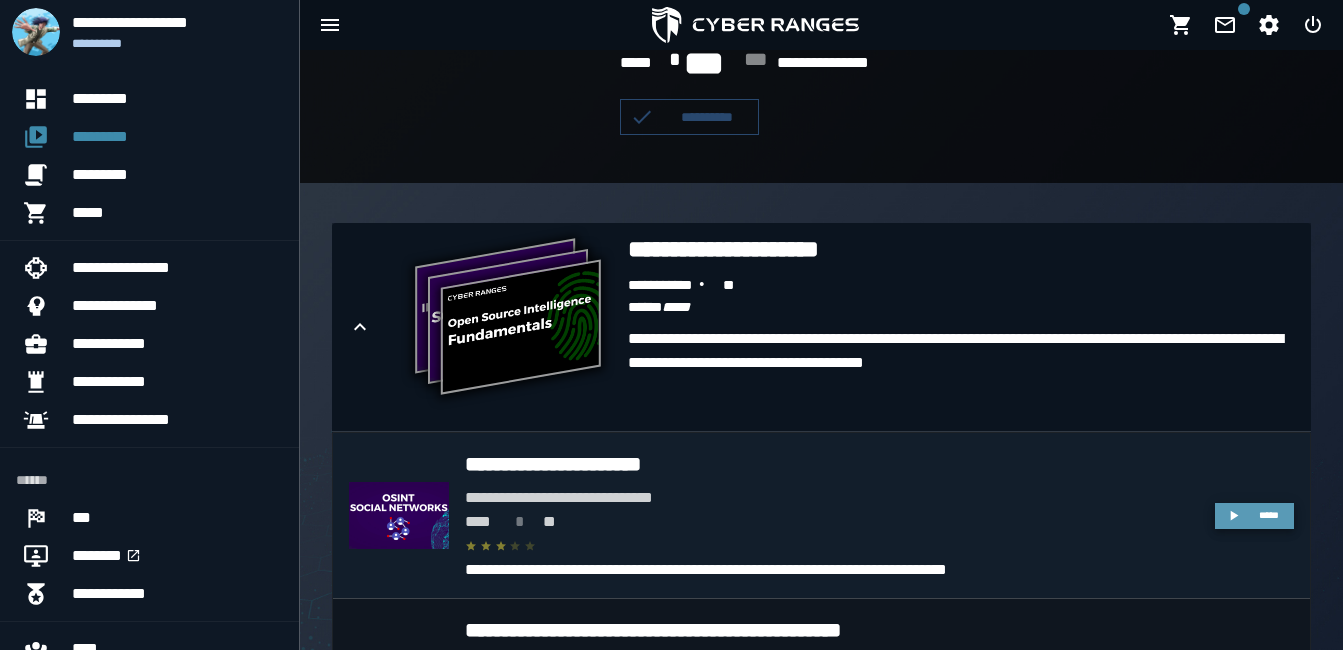 click on "*****" at bounding box center (1269, 515) 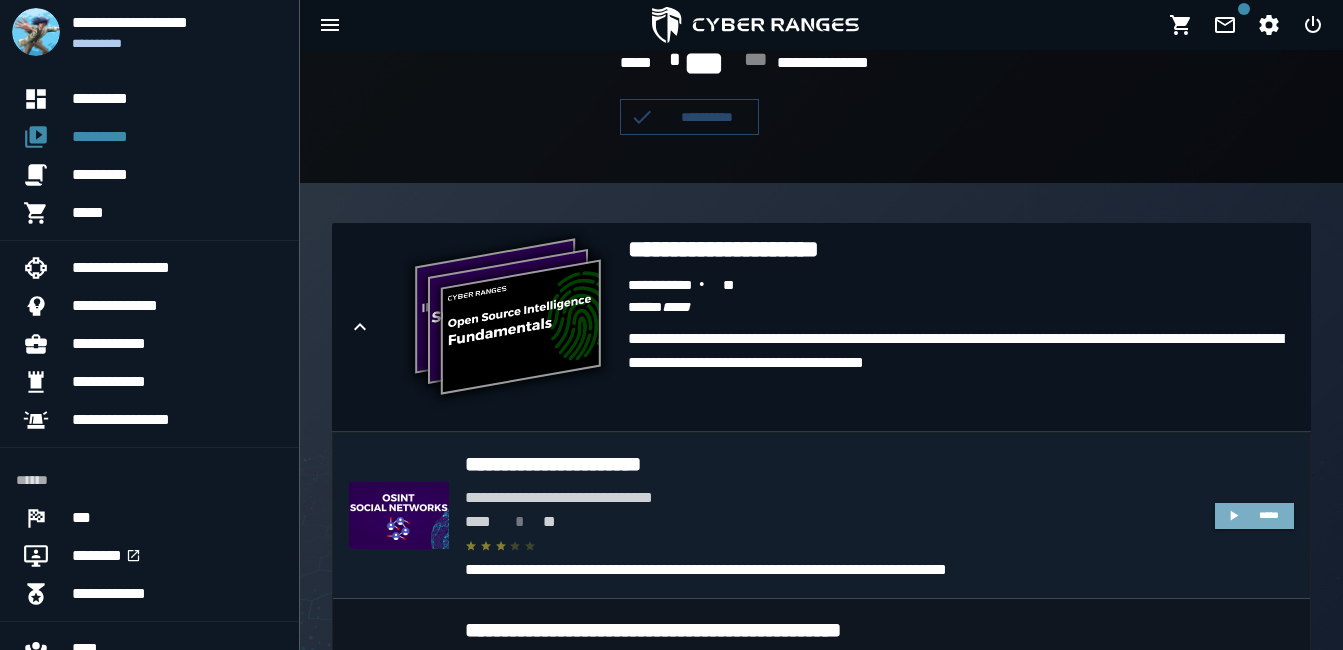 scroll, scrollTop: 0, scrollLeft: 0, axis: both 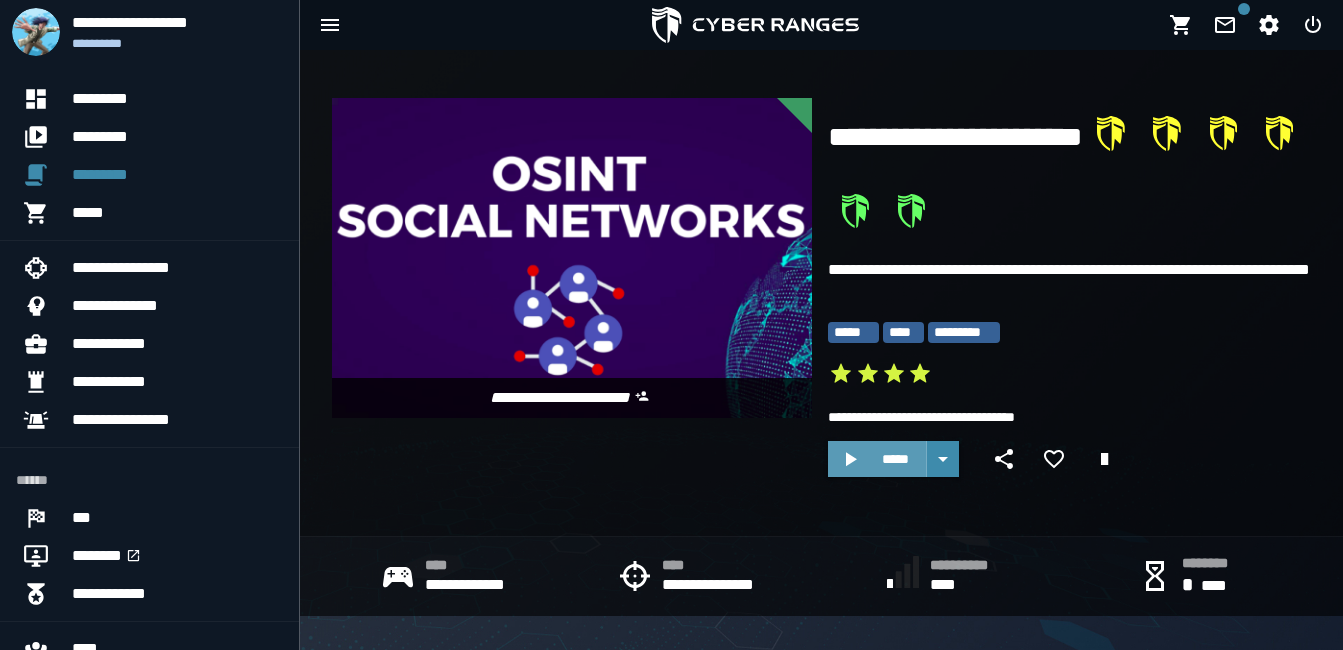 click on "*****" at bounding box center (895, 459) 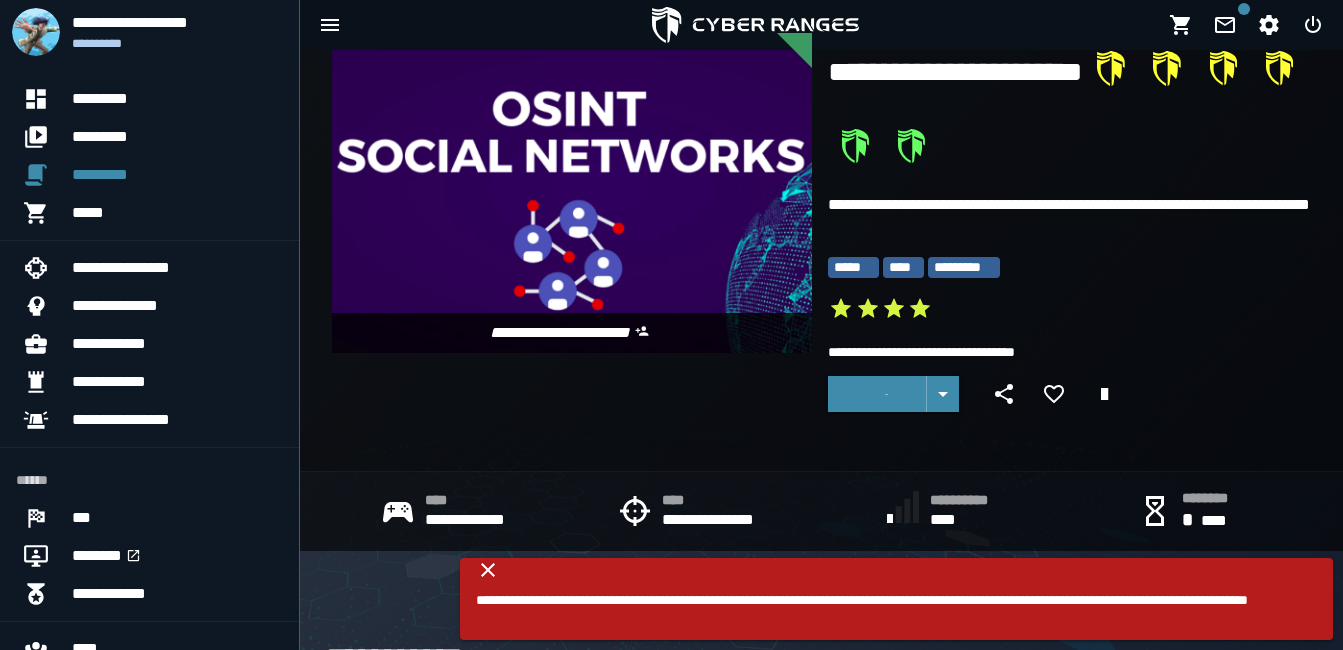 scroll, scrollTop: 100, scrollLeft: 0, axis: vertical 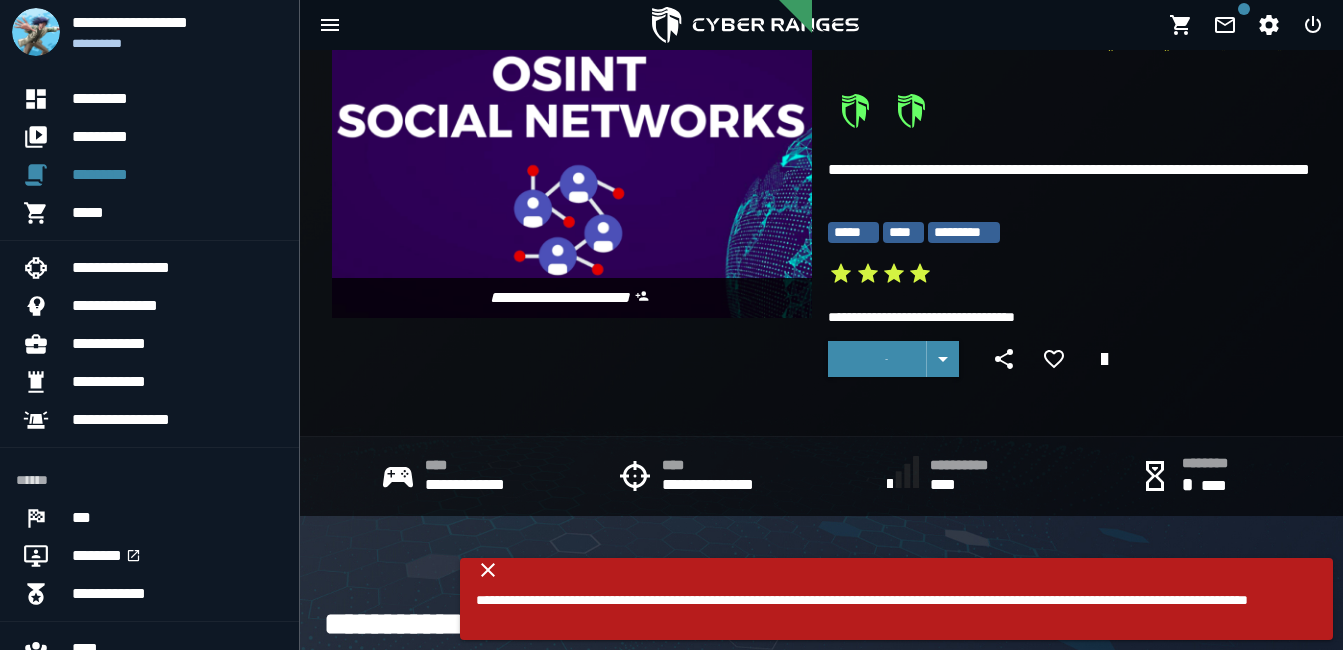click 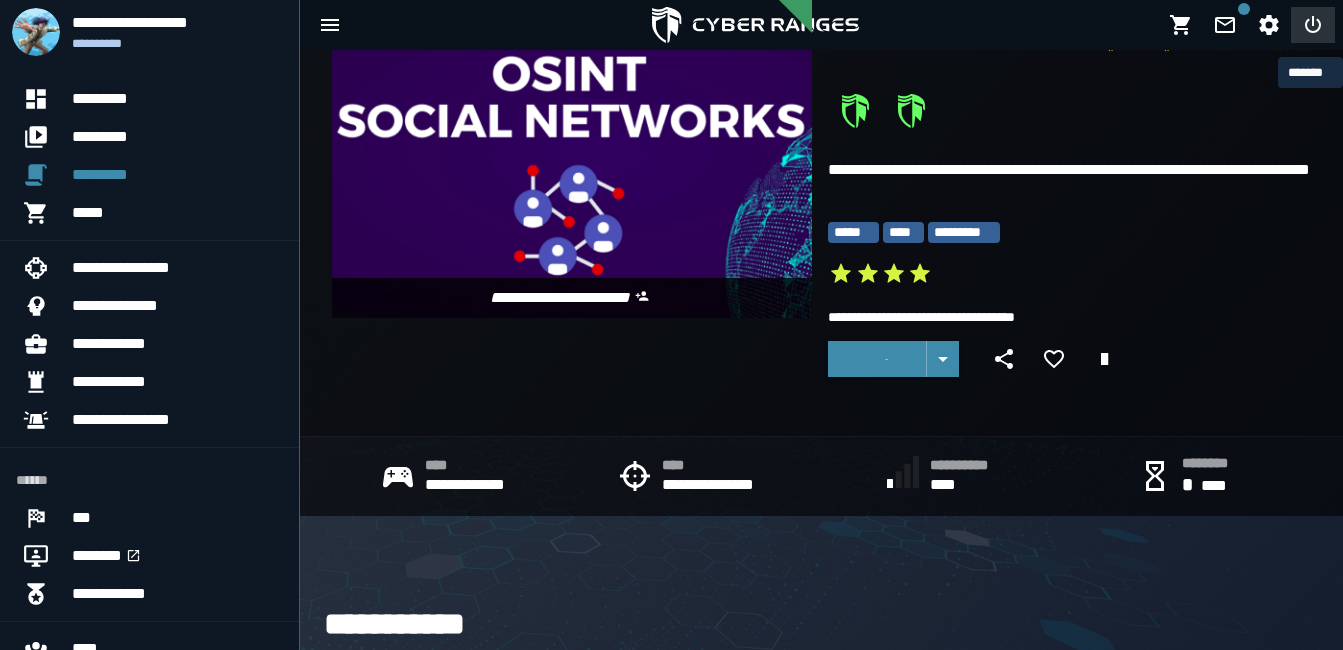 click 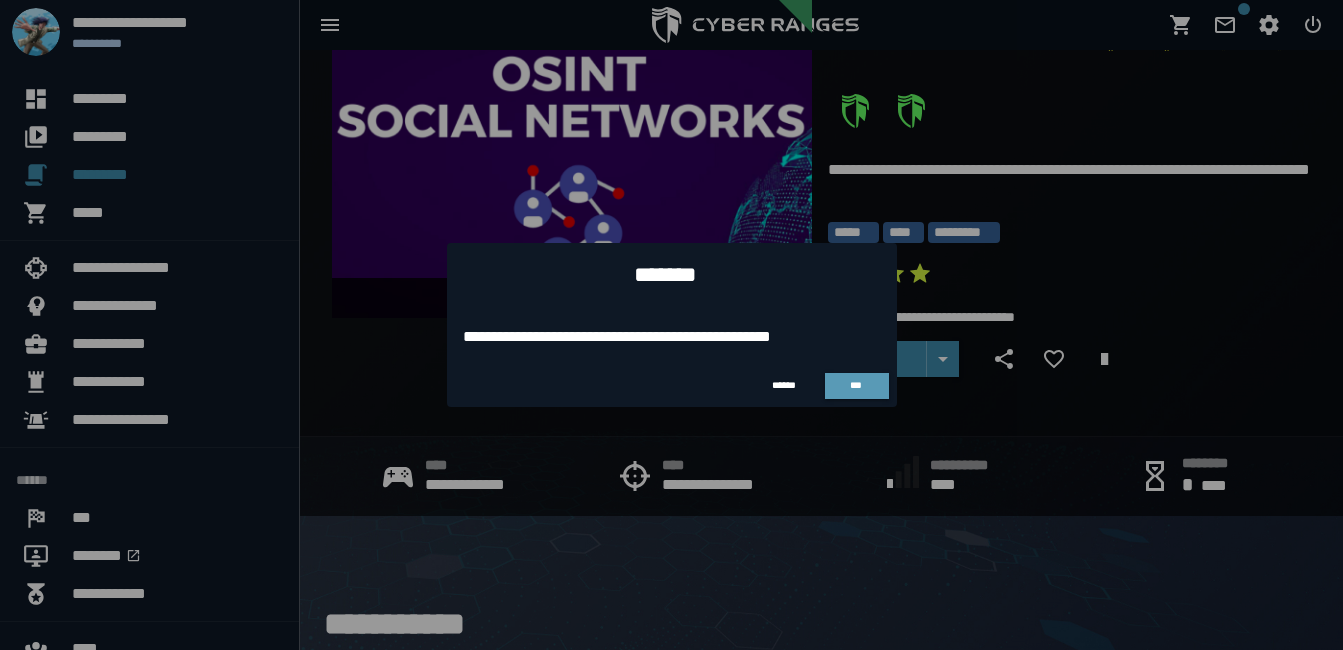click on "***" at bounding box center (857, 385) 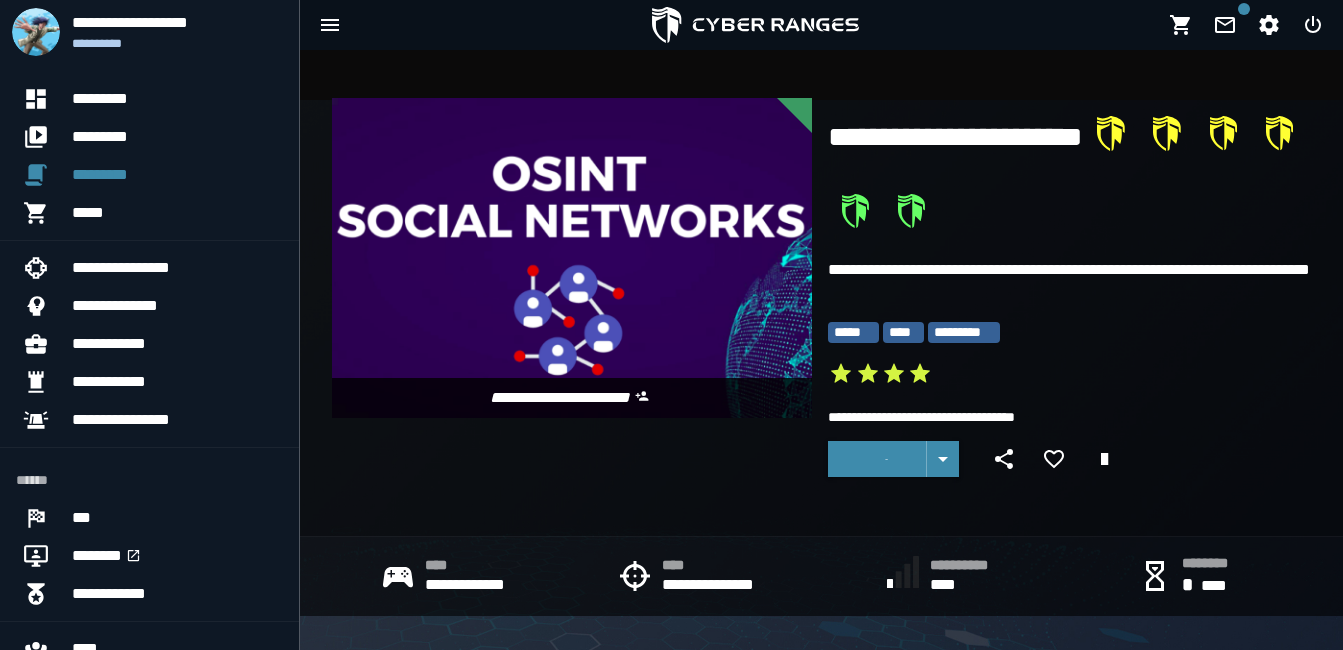 scroll, scrollTop: 100, scrollLeft: 0, axis: vertical 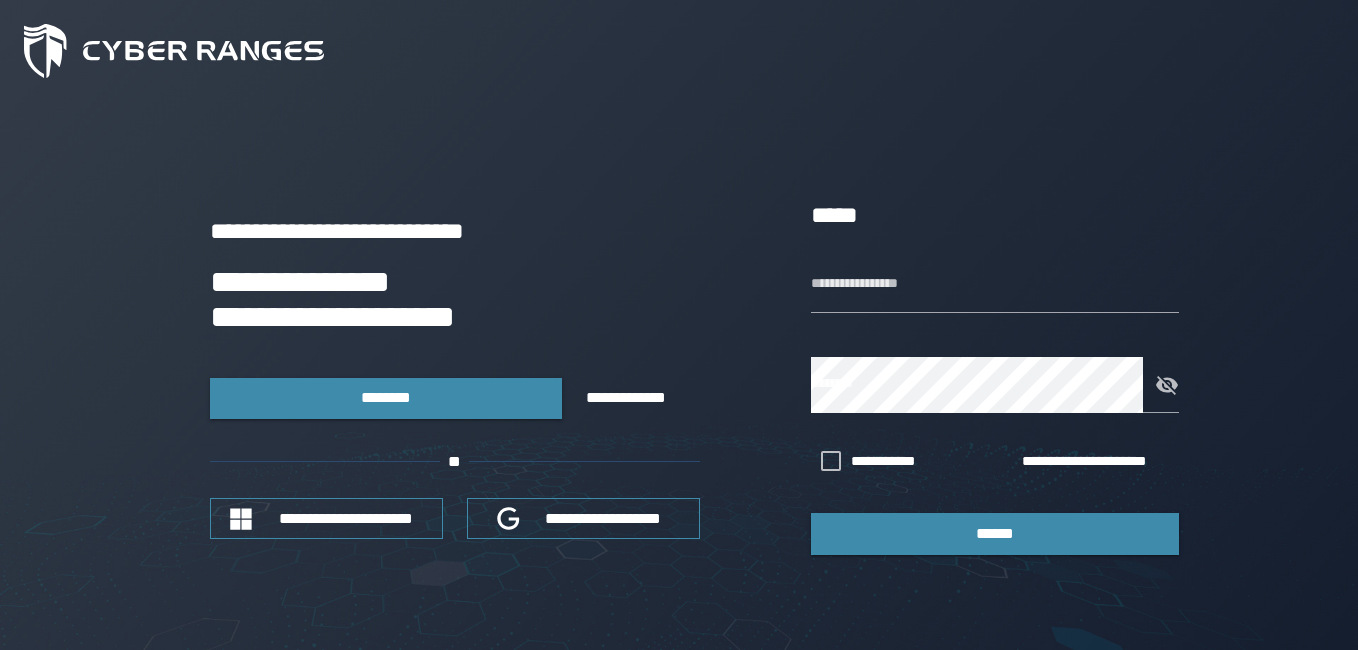 type on "**********" 